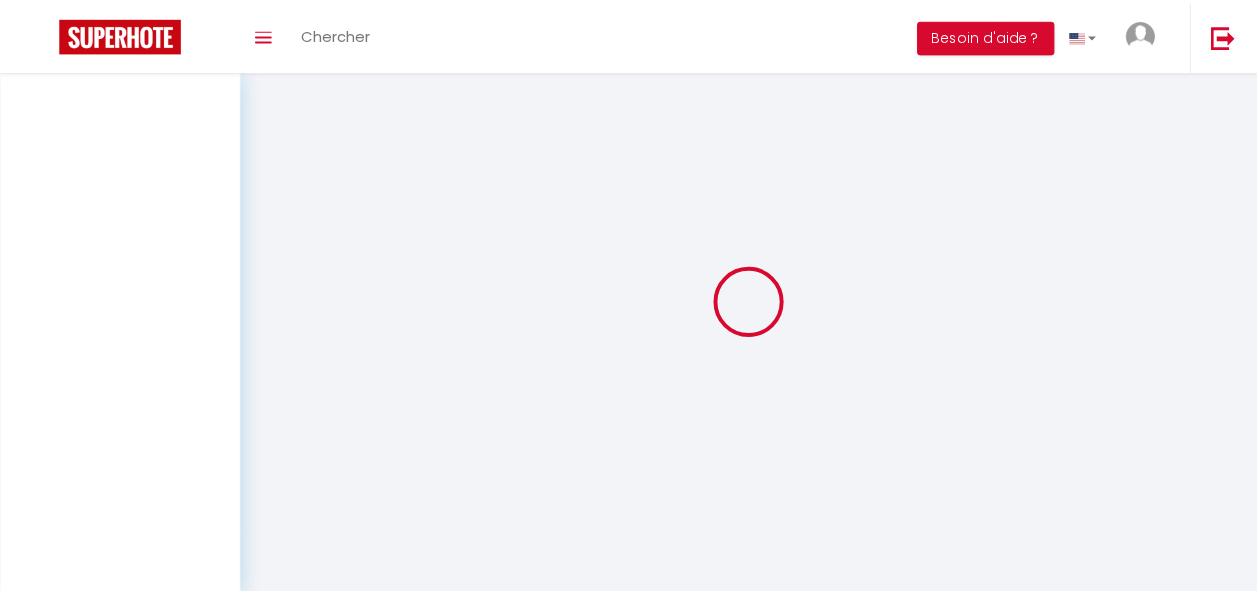 scroll, scrollTop: 70, scrollLeft: 0, axis: vertical 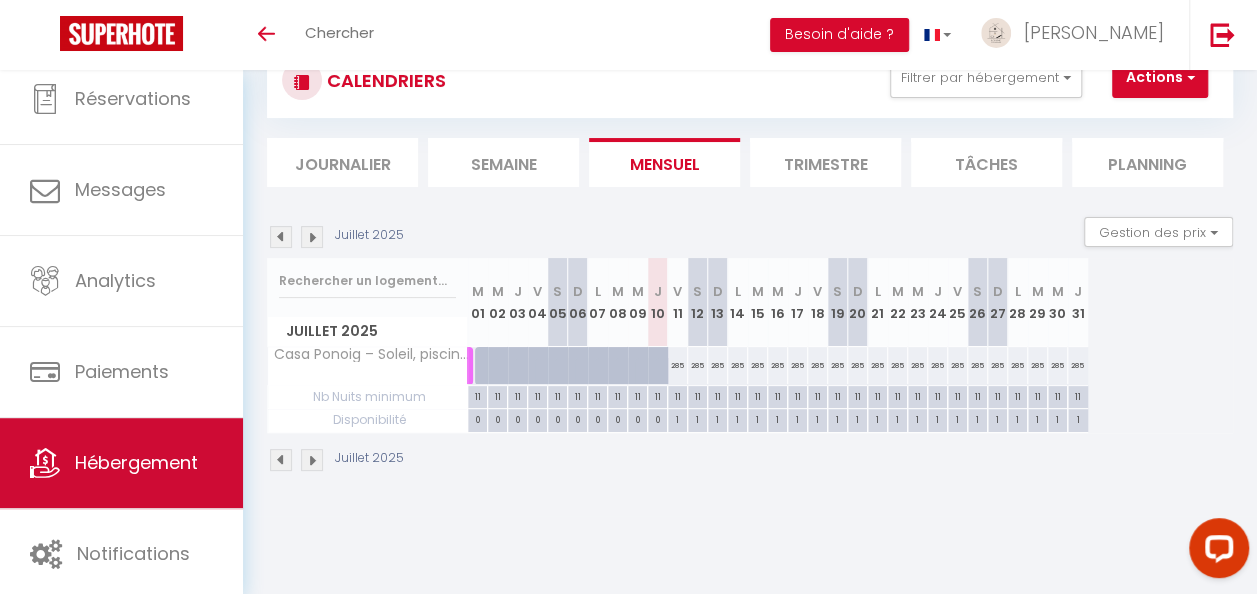 click on "Hébergement" at bounding box center (121, 463) 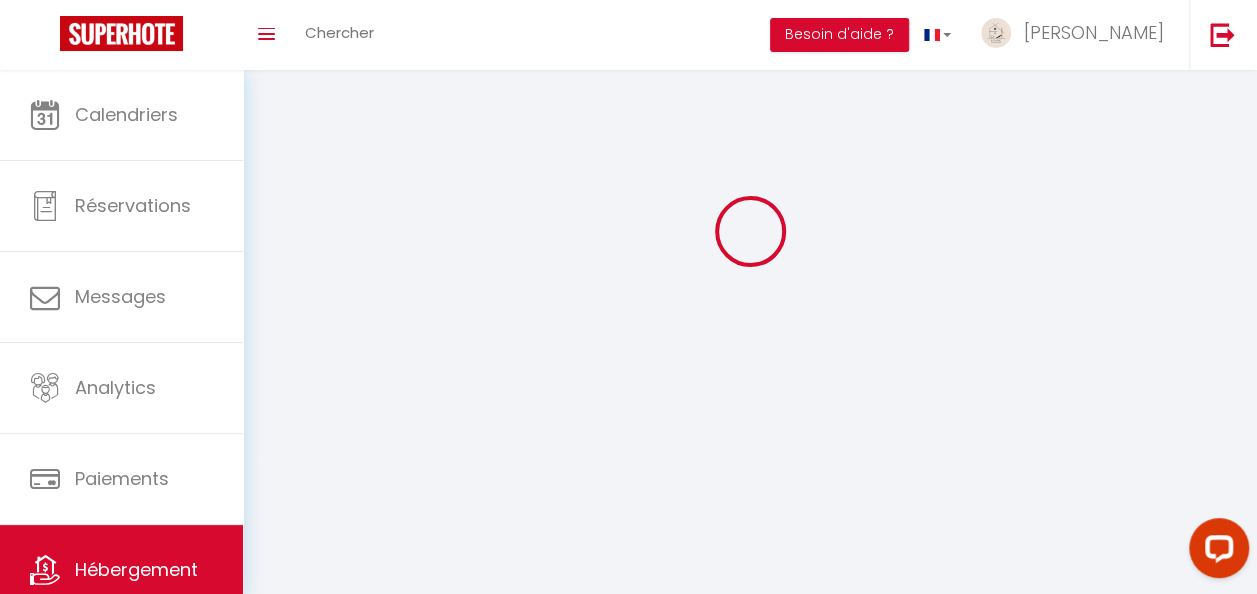 scroll, scrollTop: 0, scrollLeft: 0, axis: both 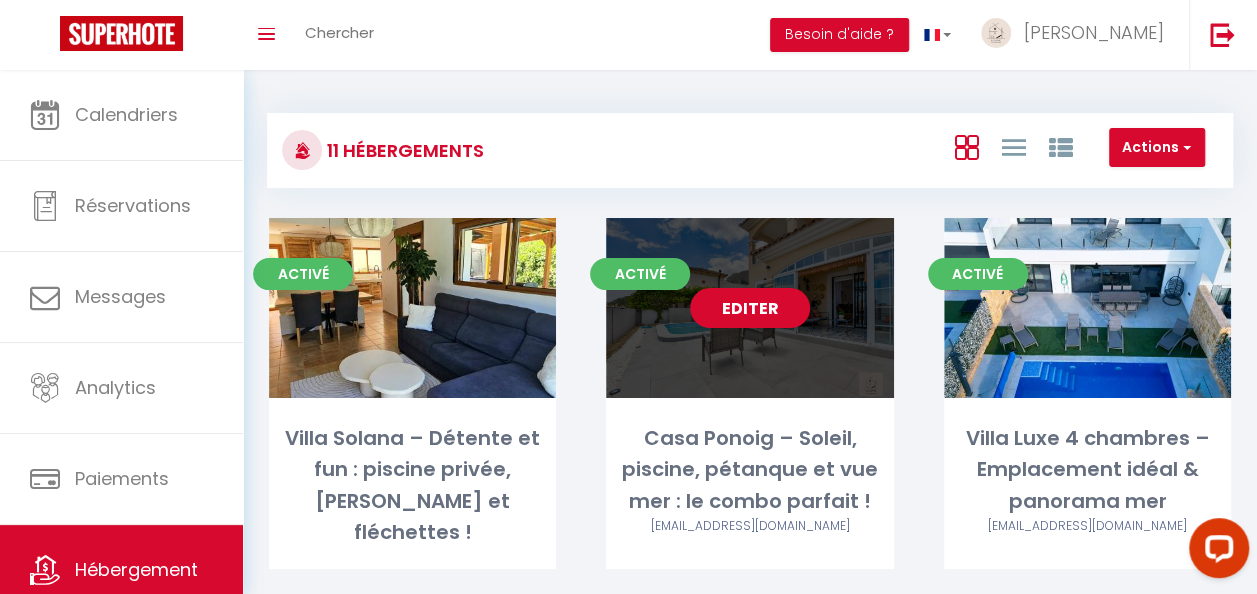 click on "Editer" at bounding box center [749, 308] 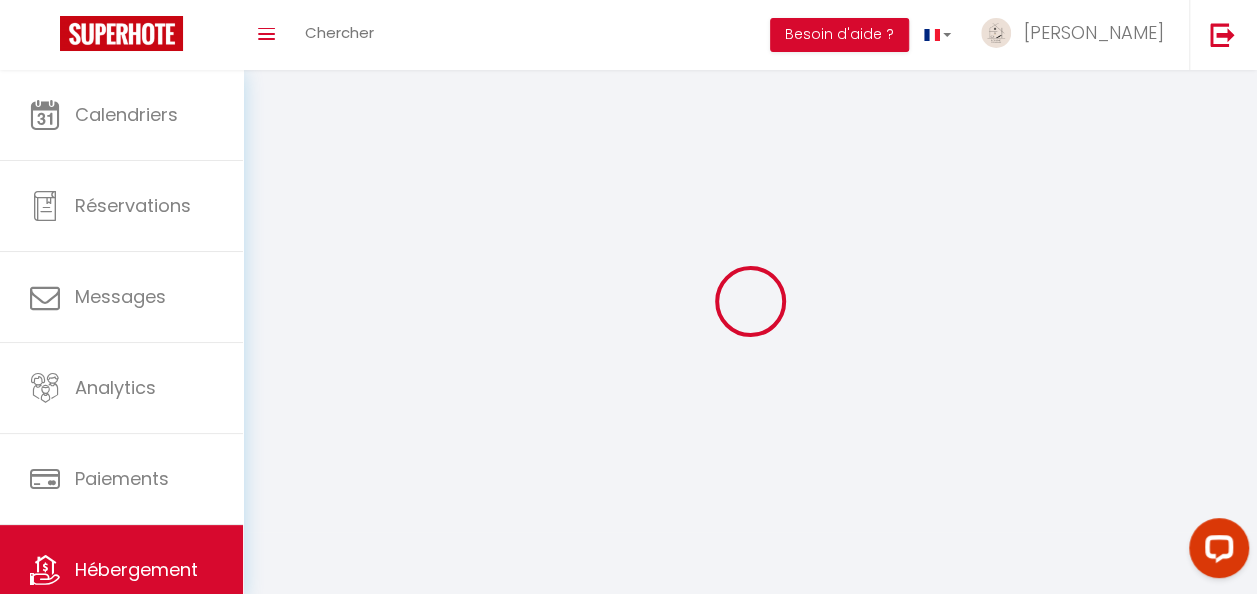 select 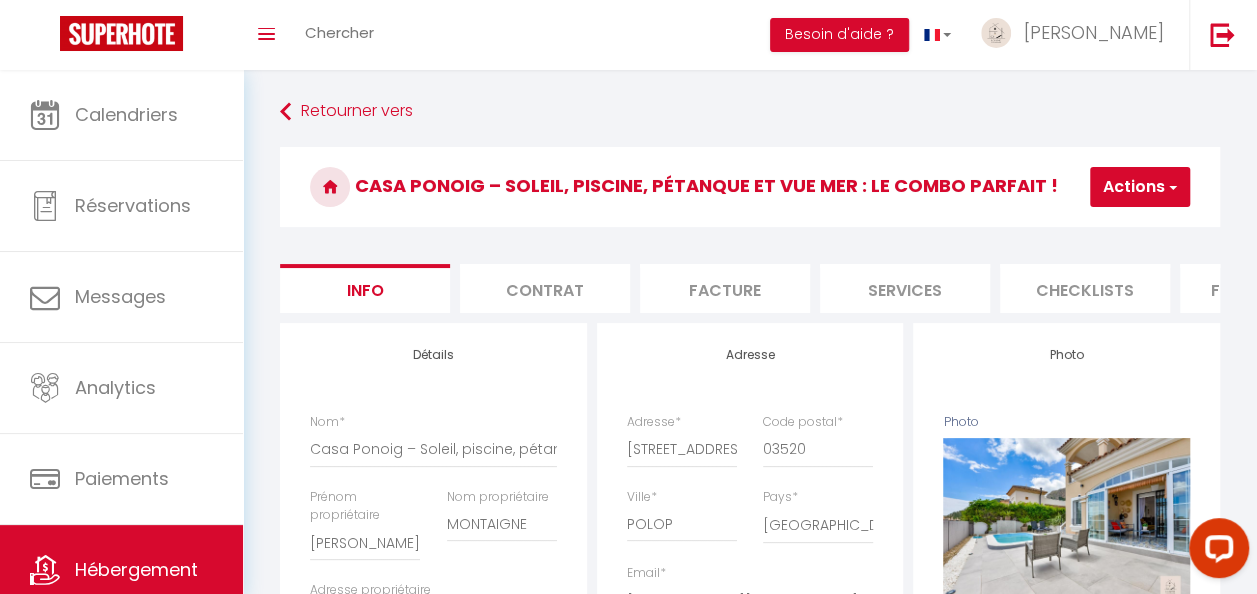 checkbox on "false" 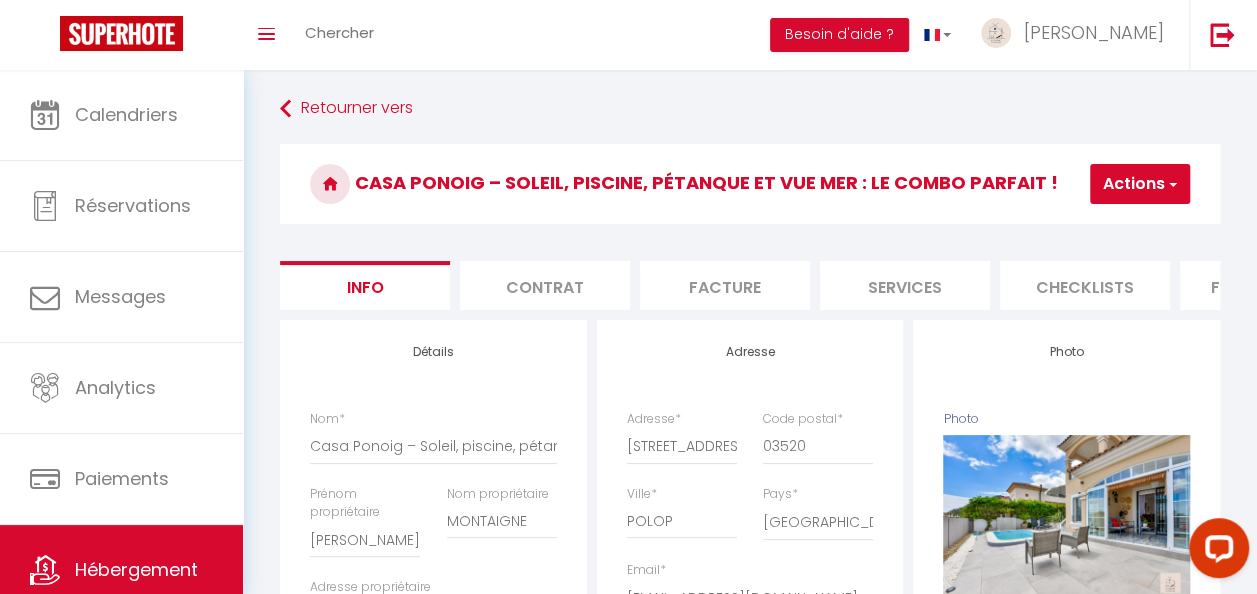scroll, scrollTop: 0, scrollLeft: 0, axis: both 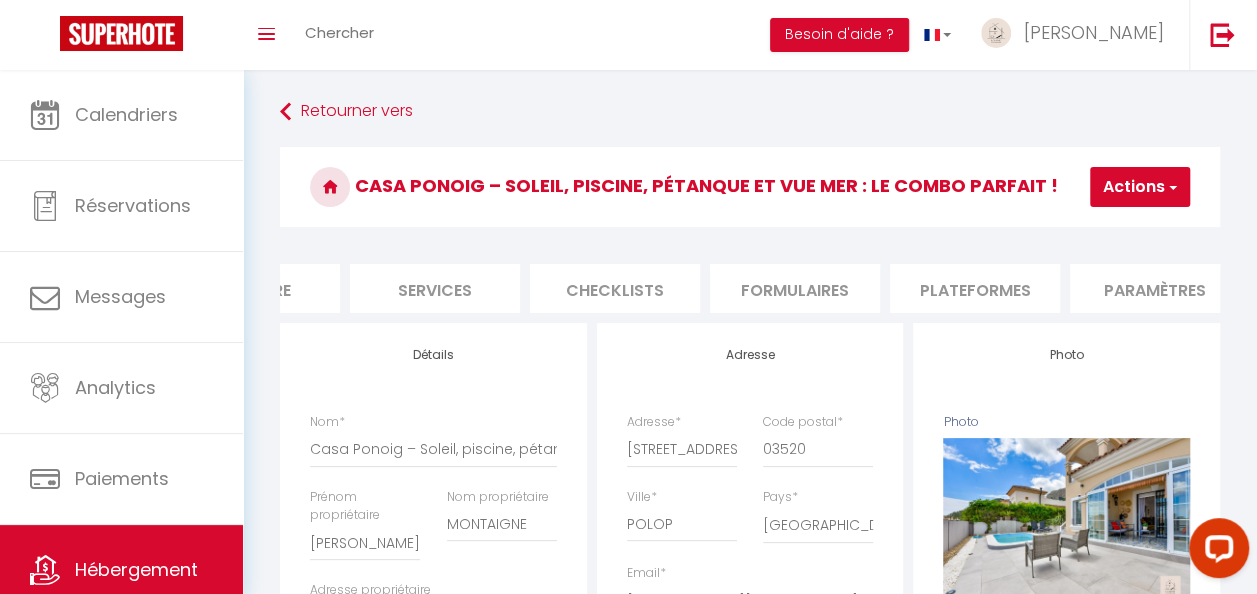 click on "Plateformes" at bounding box center (975, 288) 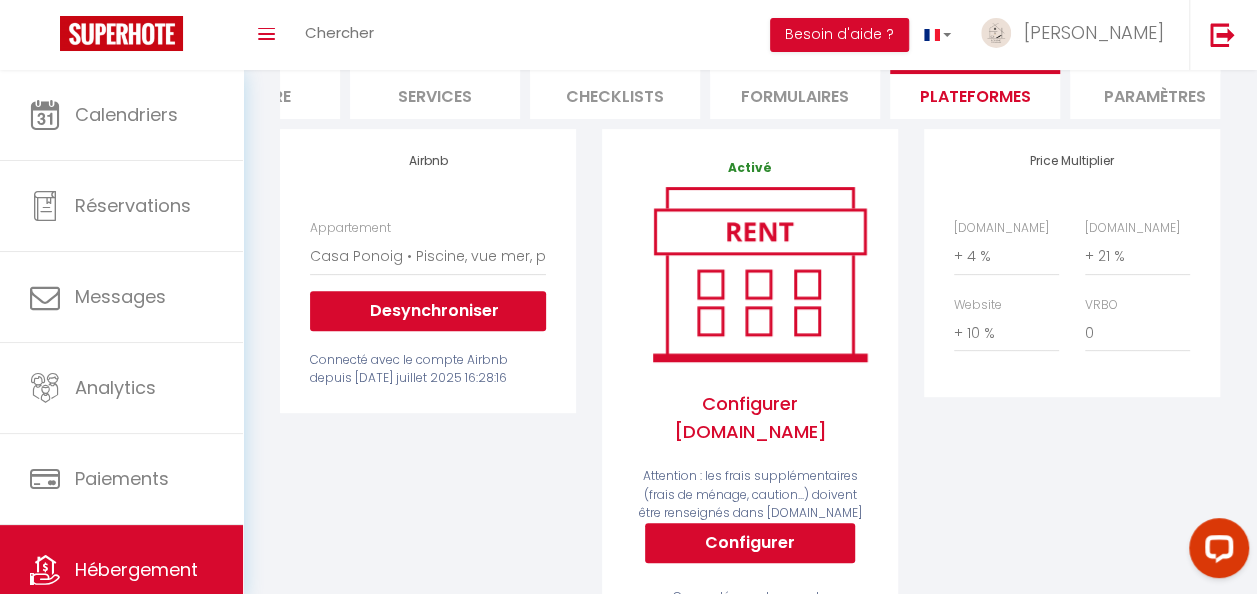 scroll, scrollTop: 0, scrollLeft: 0, axis: both 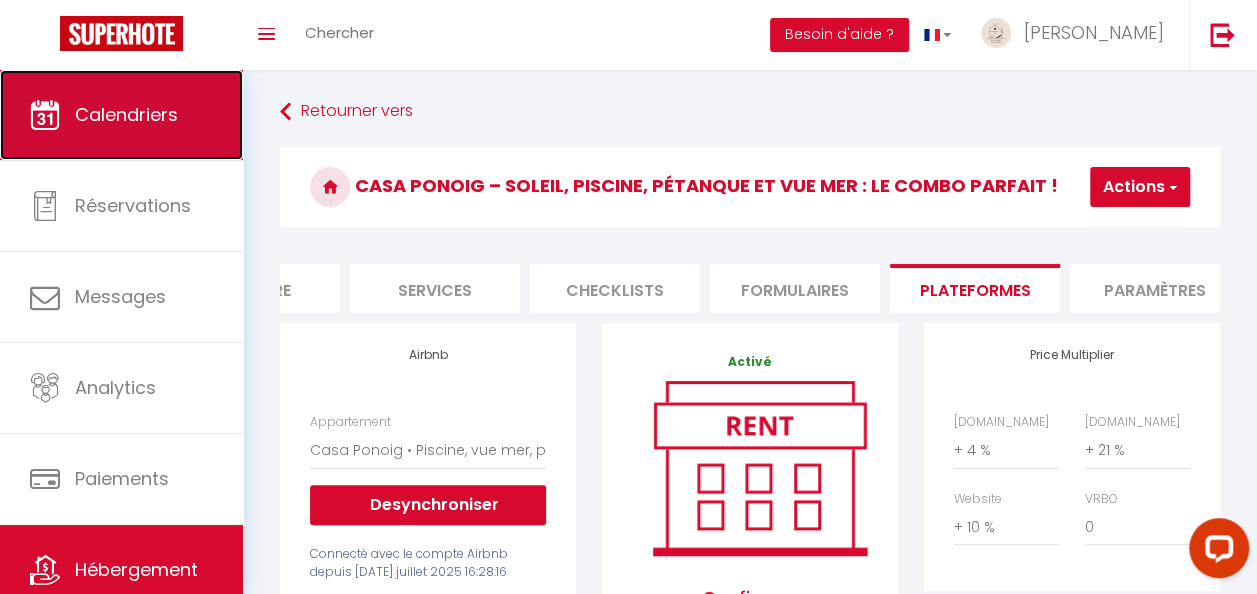 click on "Calendriers" at bounding box center [126, 114] 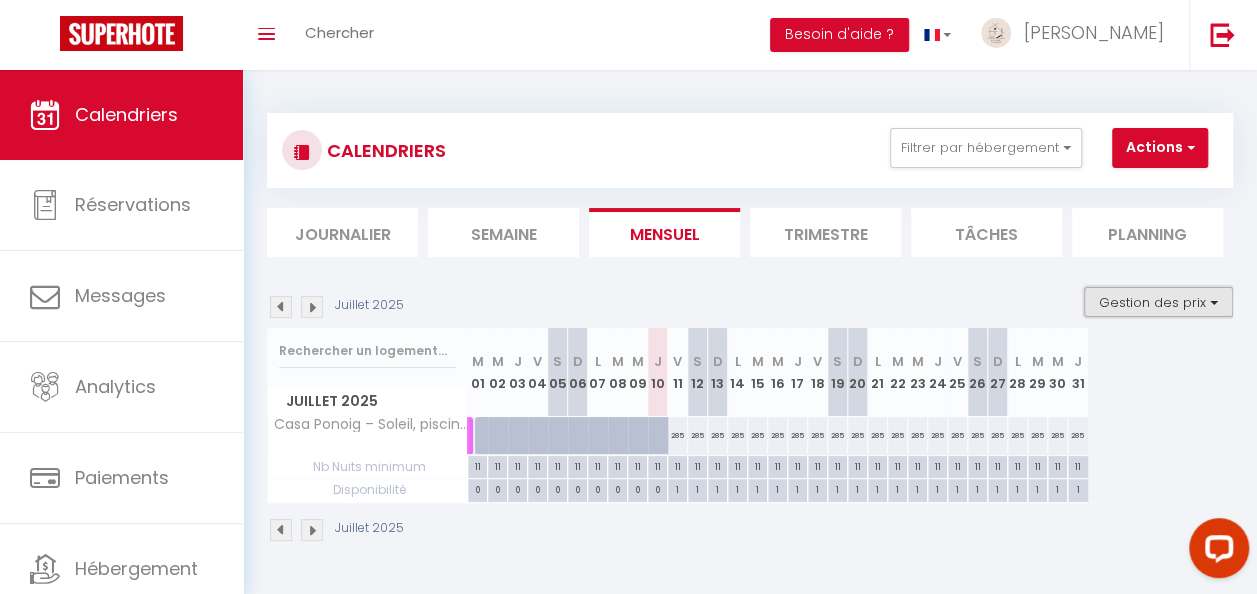 click on "Gestion des prix" at bounding box center [1158, 302] 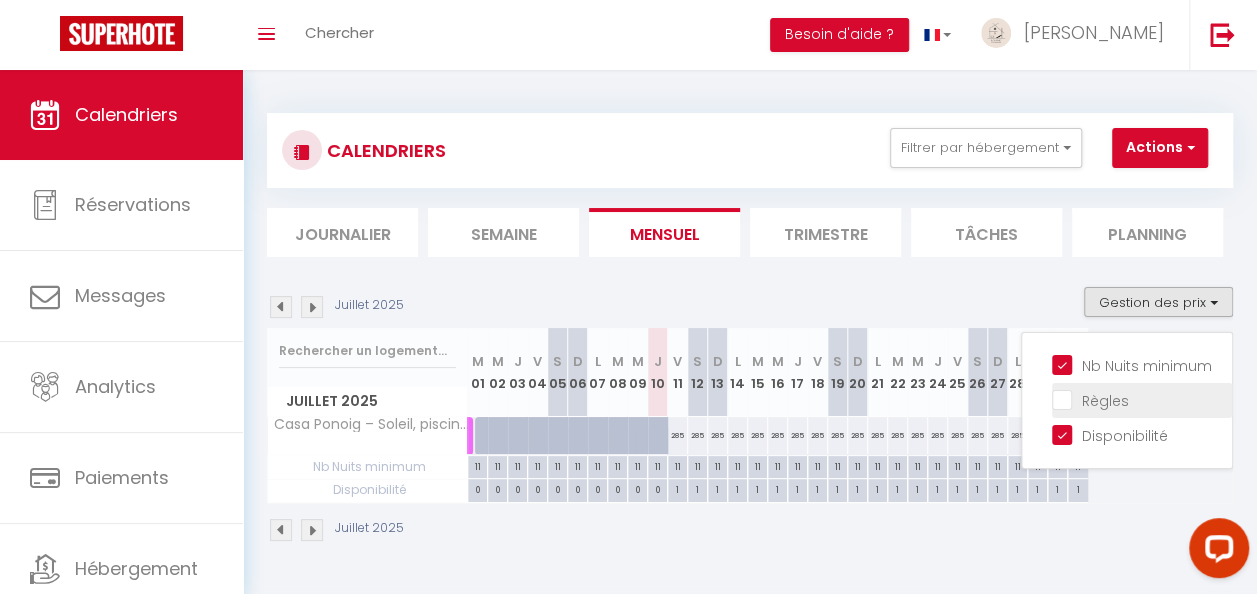 click on "Règles" at bounding box center (1142, 399) 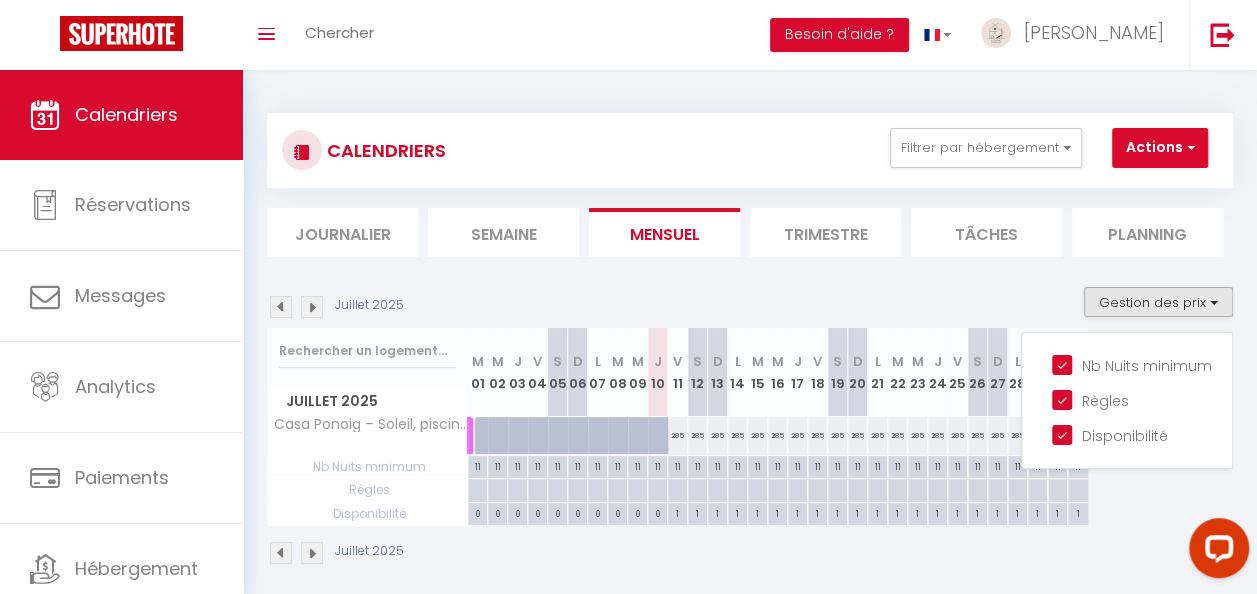 click on "Règles" at bounding box center (367, 467) 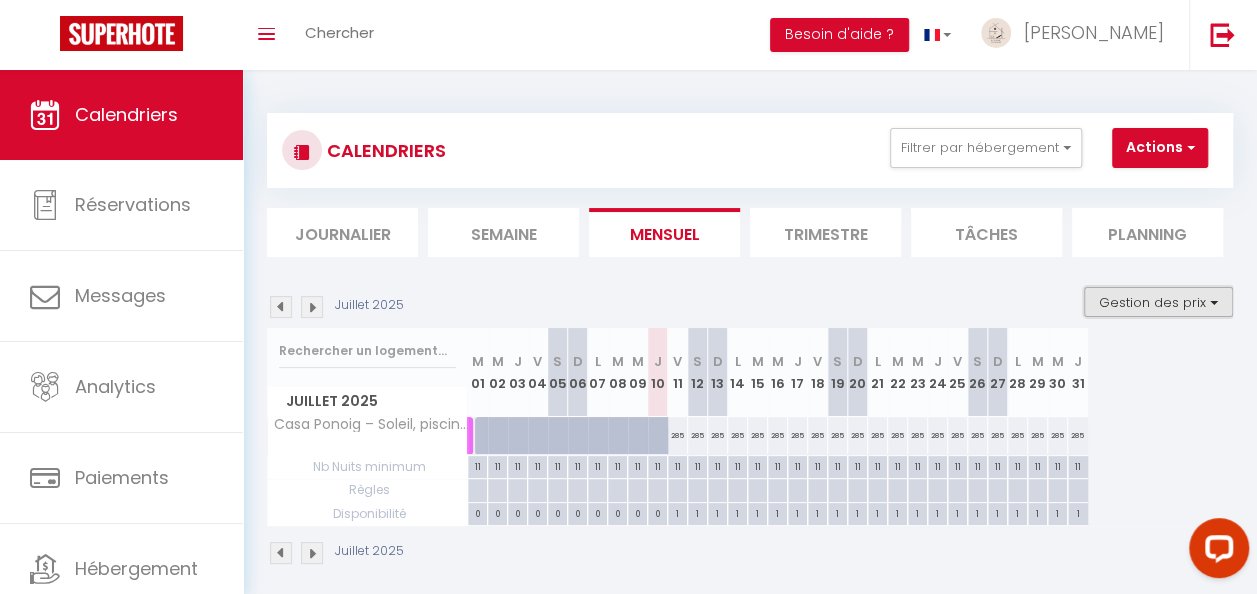 click on "Gestion des prix" at bounding box center (1158, 302) 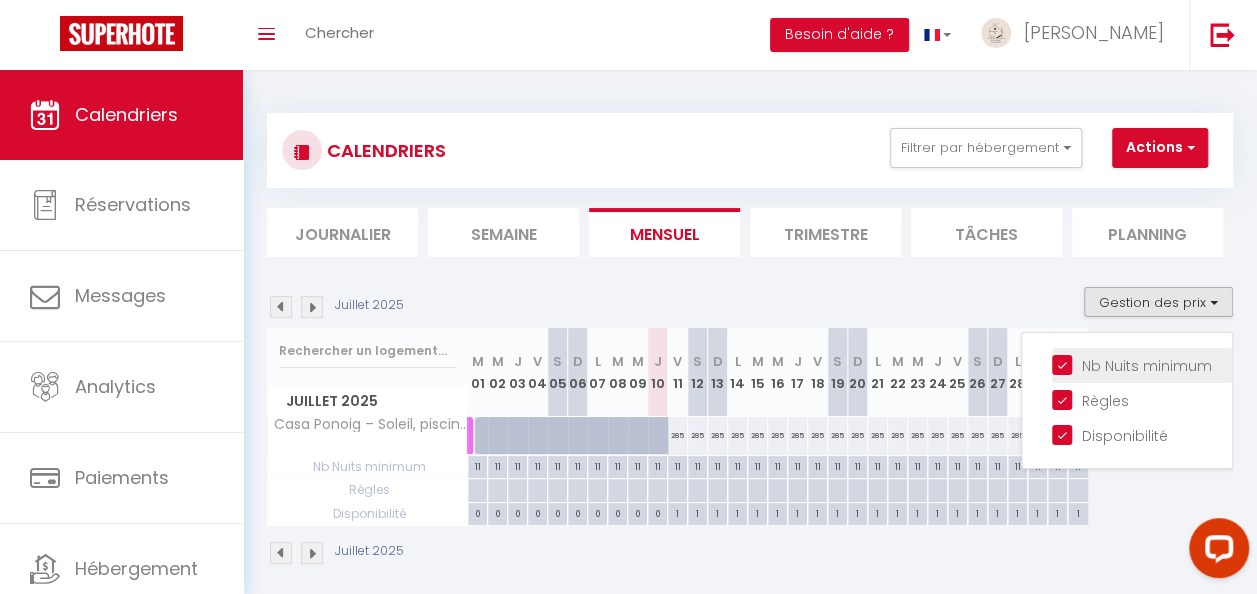 click on "Nb Nuits minimum" at bounding box center [1142, 364] 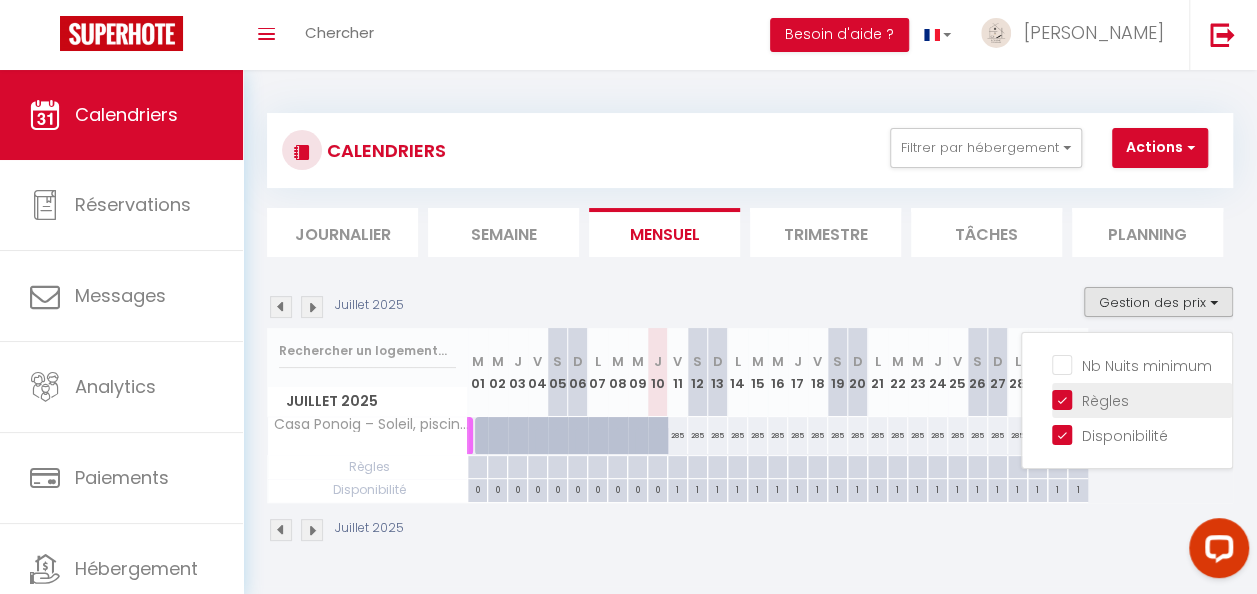 click on "Règles" at bounding box center [1142, 399] 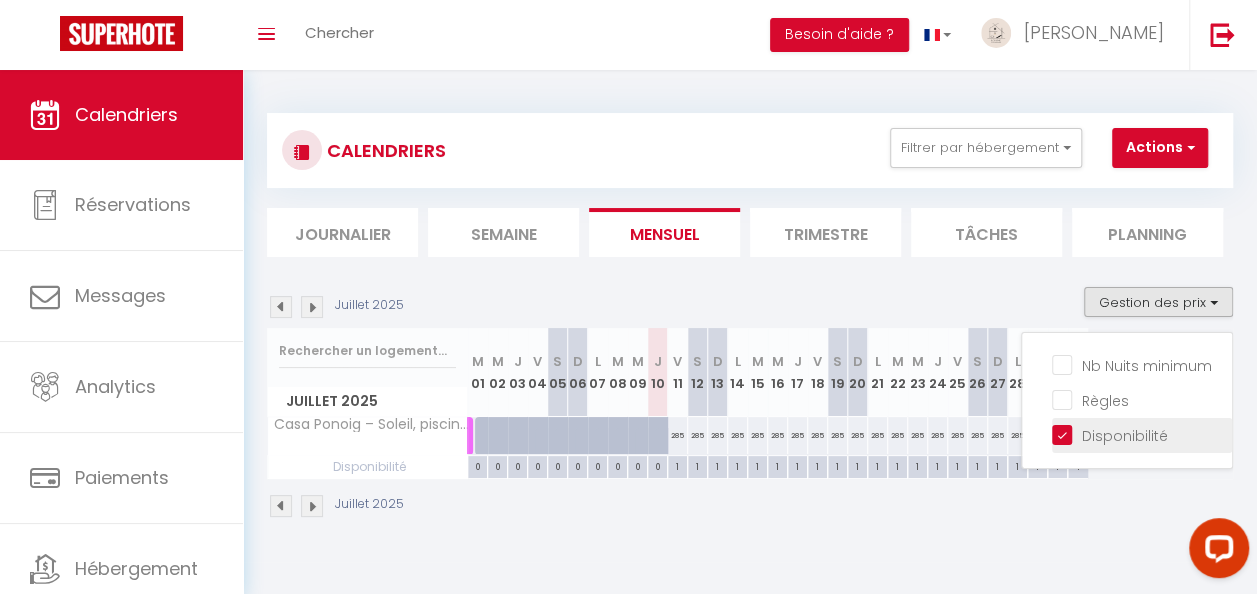 click on "Disponibilité" at bounding box center [1142, 434] 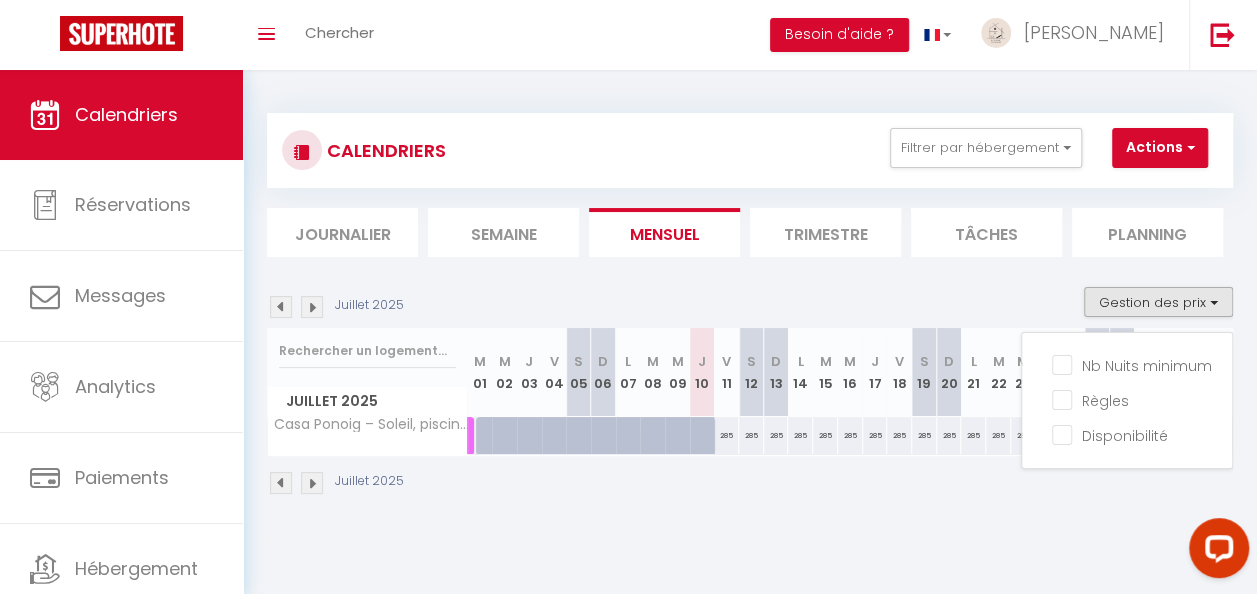 click on "Juillet 2025" at bounding box center [750, 485] 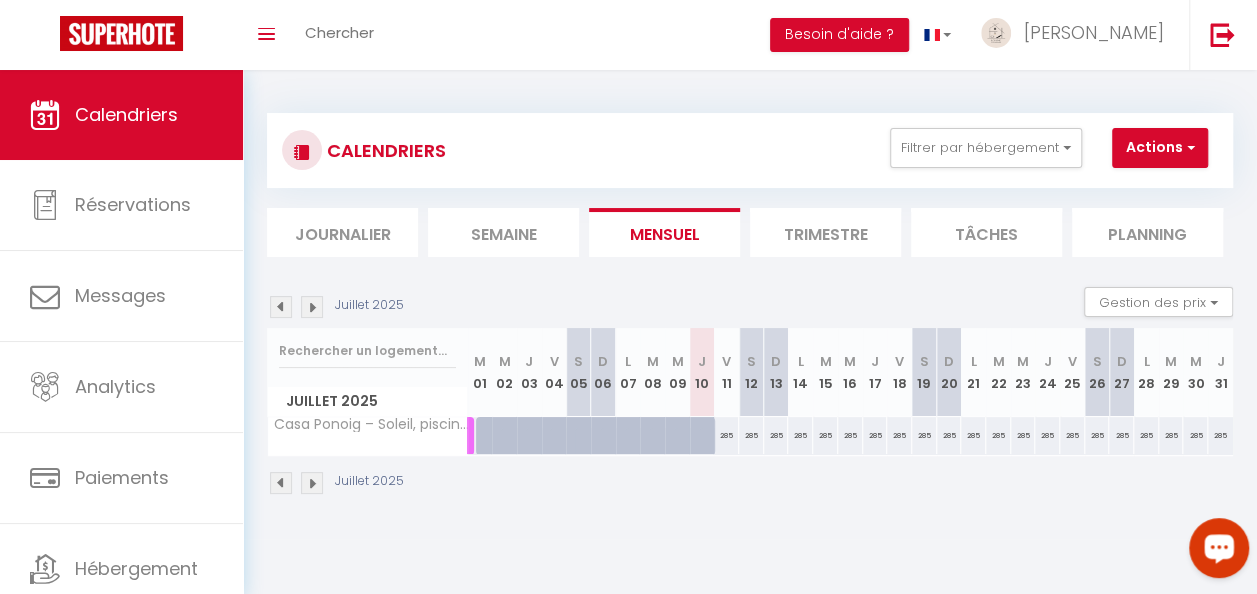 click 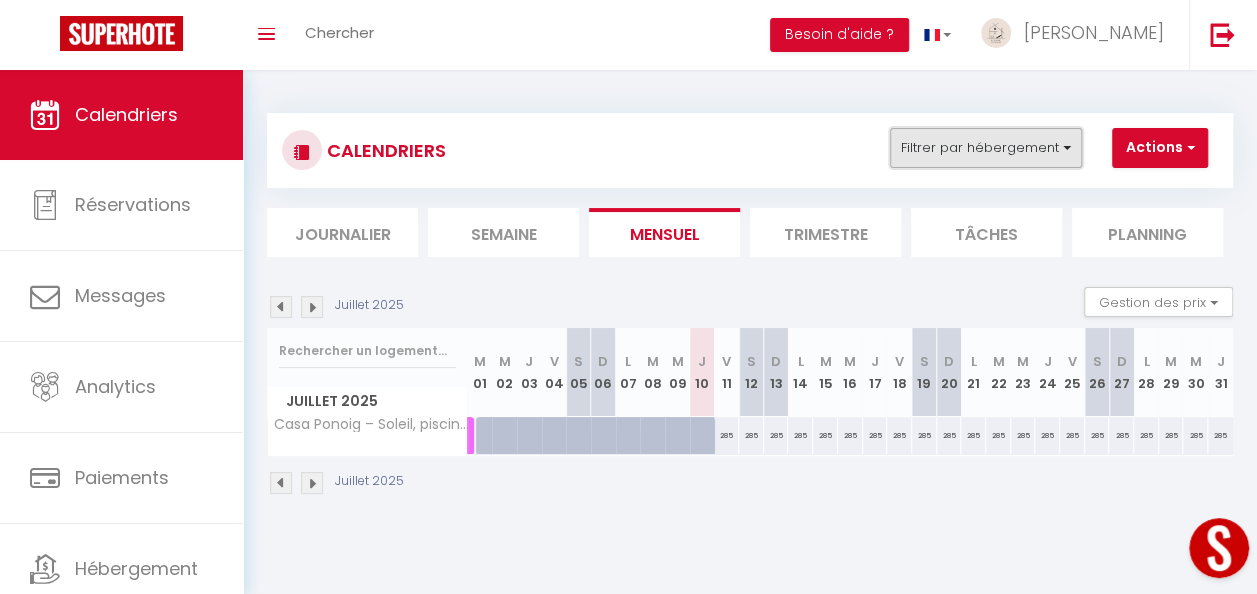 click on "Filtrer par hébergement" at bounding box center [986, 148] 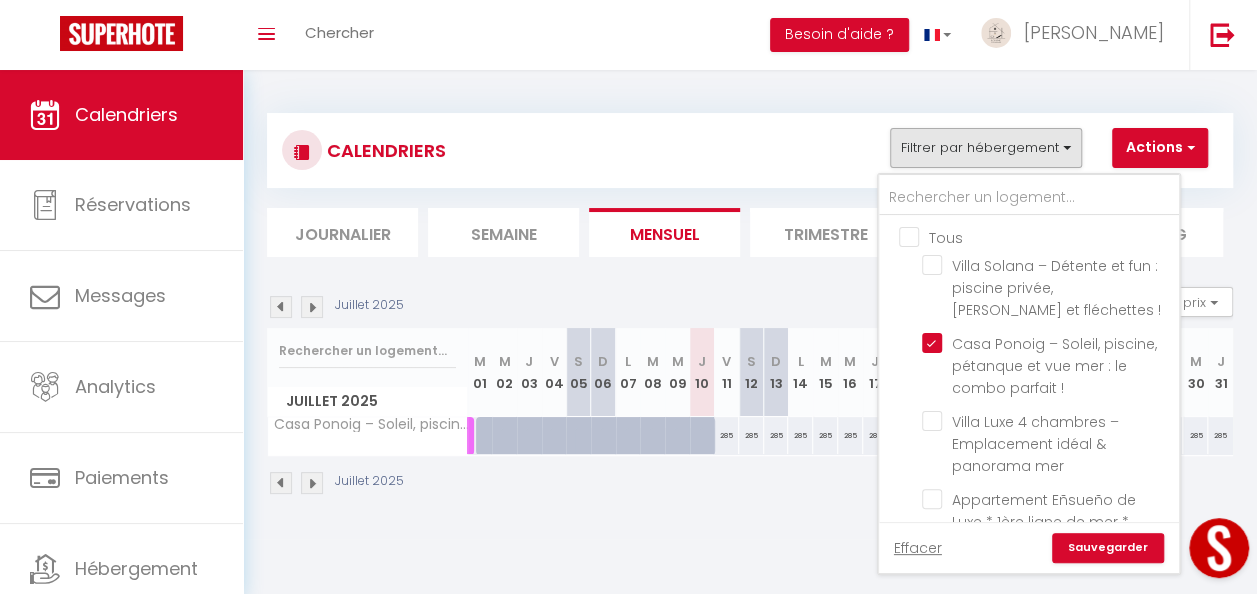 click on "Tous" at bounding box center (1049, 236) 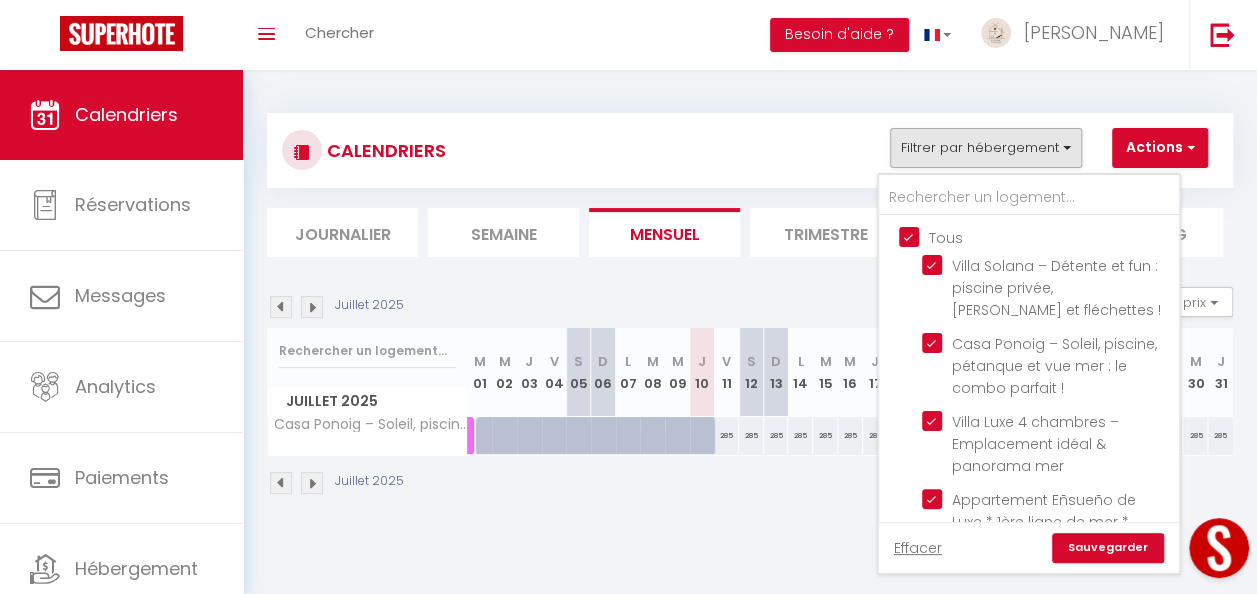 checkbox on "true" 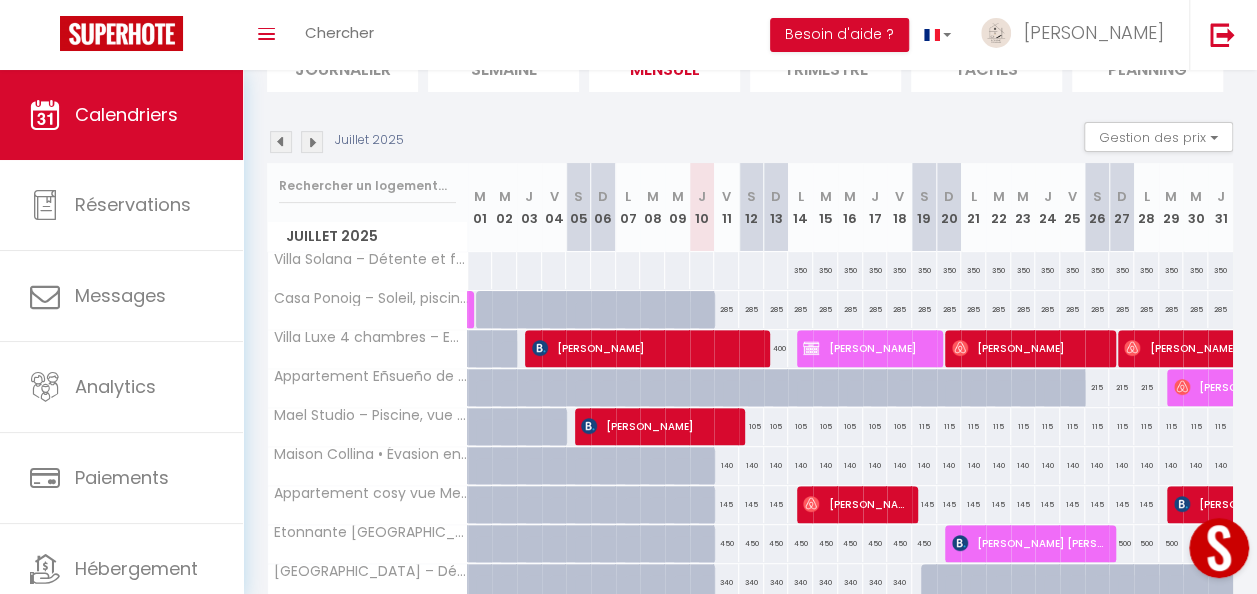 scroll, scrollTop: 200, scrollLeft: 0, axis: vertical 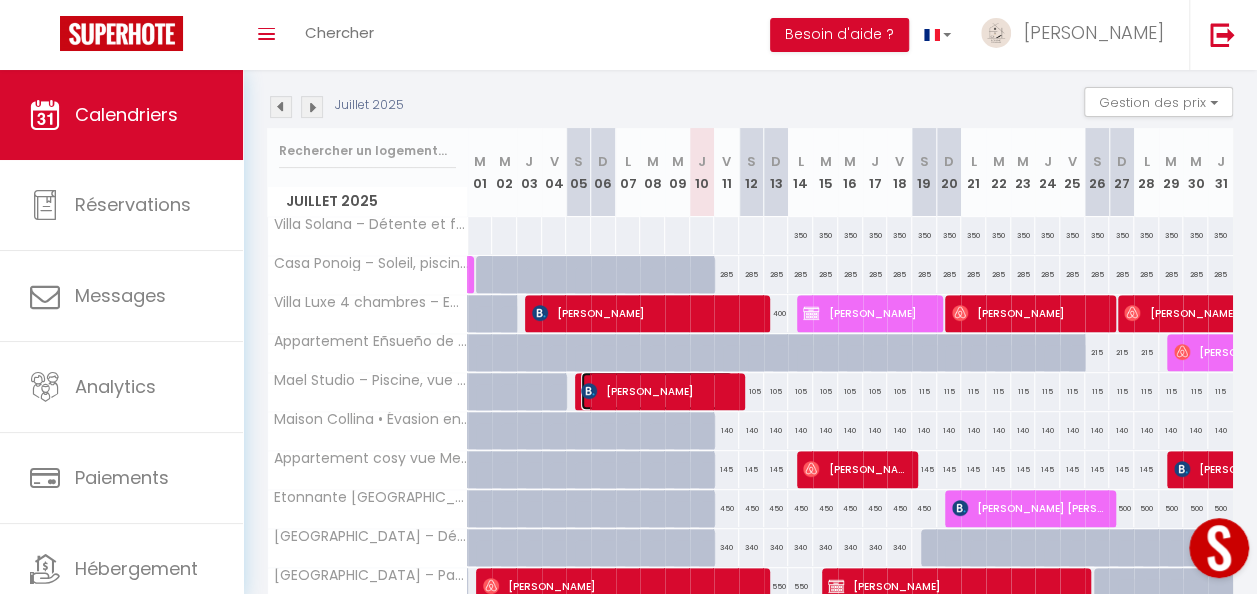 click on "[PERSON_NAME]" at bounding box center (657, 391) 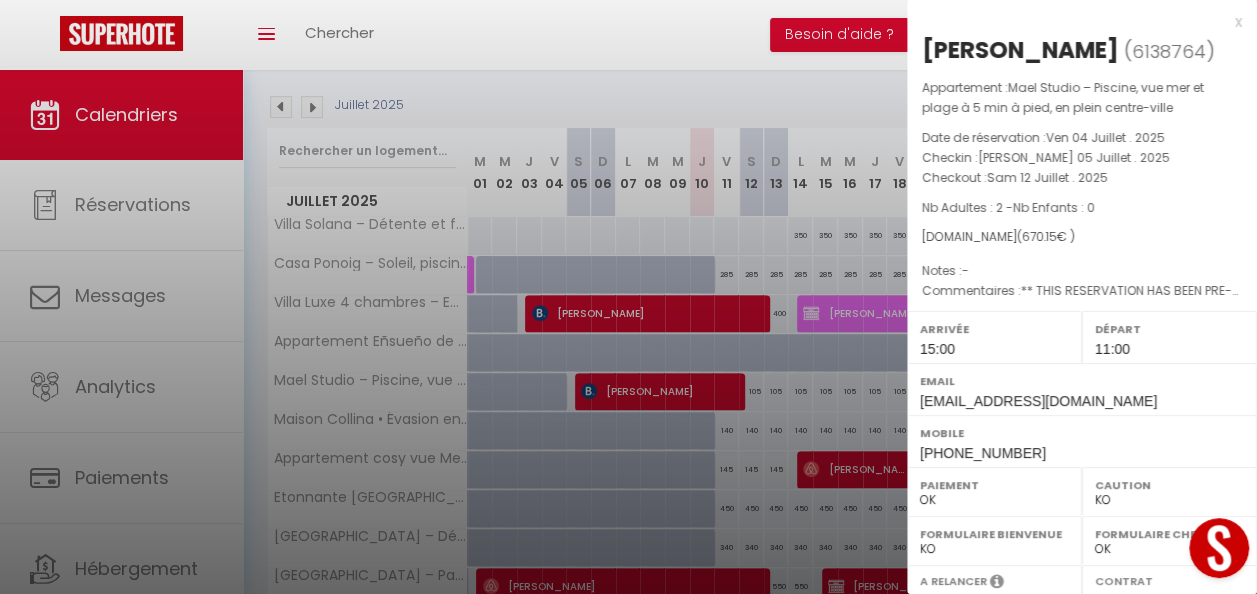 click at bounding box center [628, 297] 